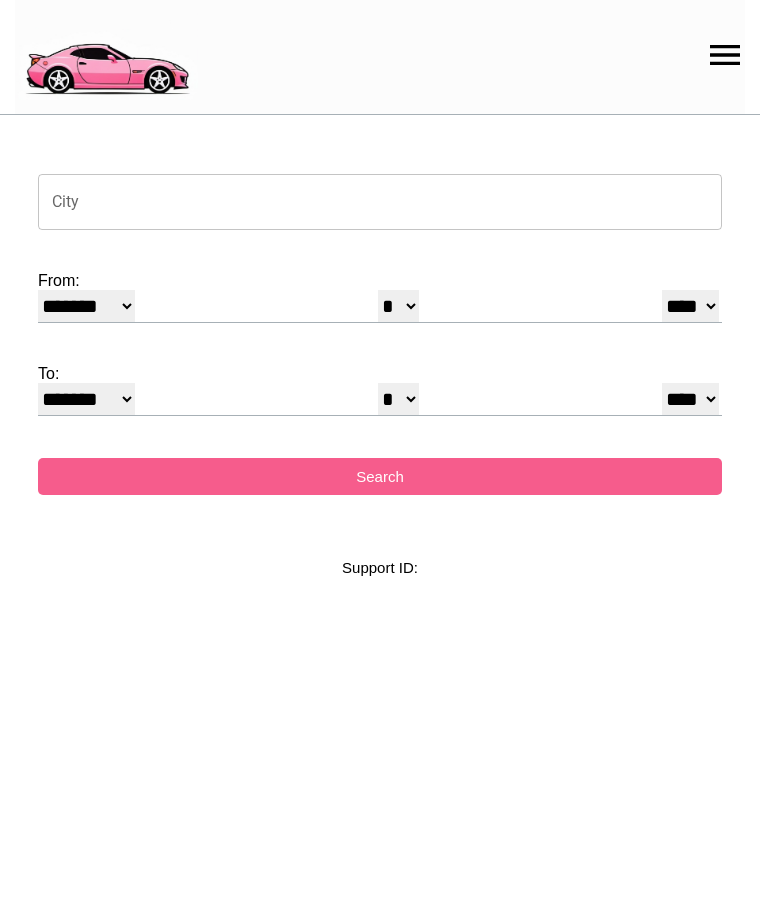 select on "*" 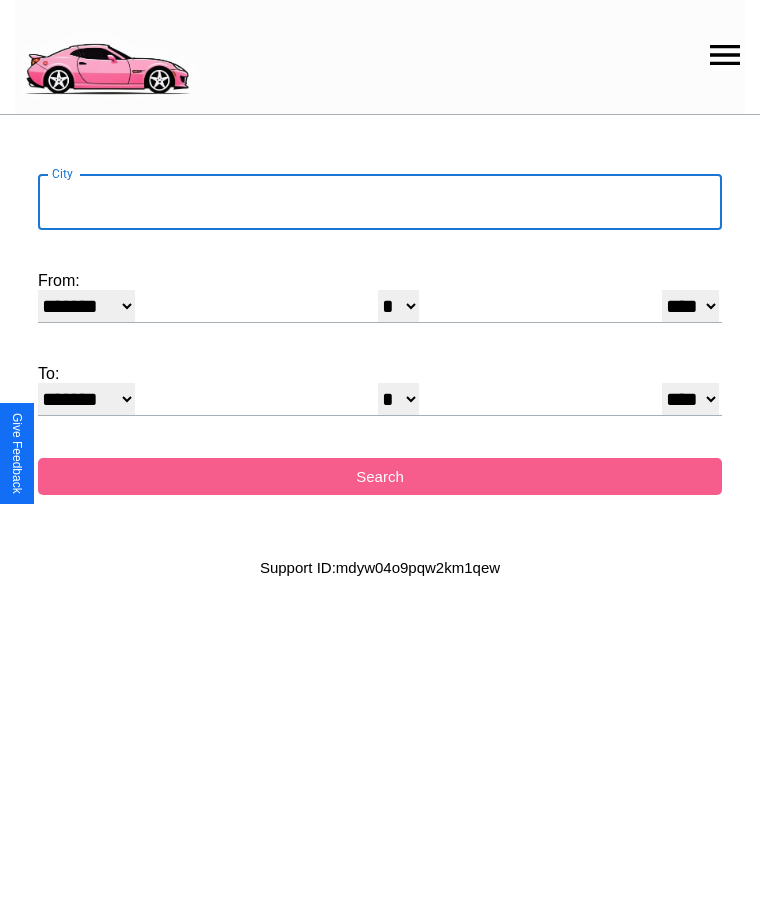 click on "City" at bounding box center [380, 202] 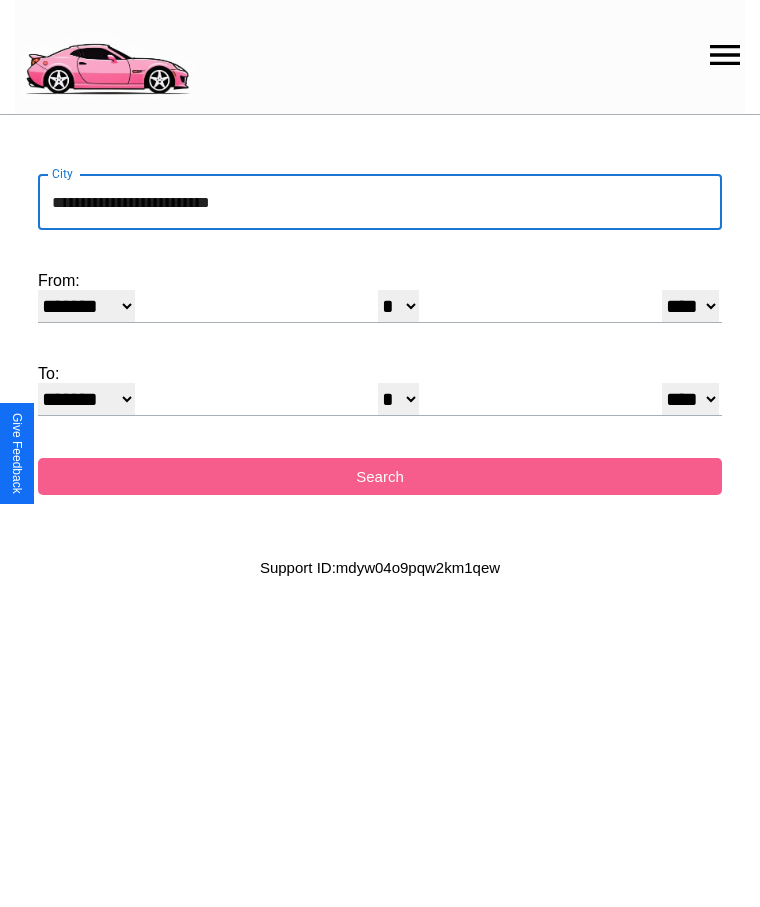 type on "**********" 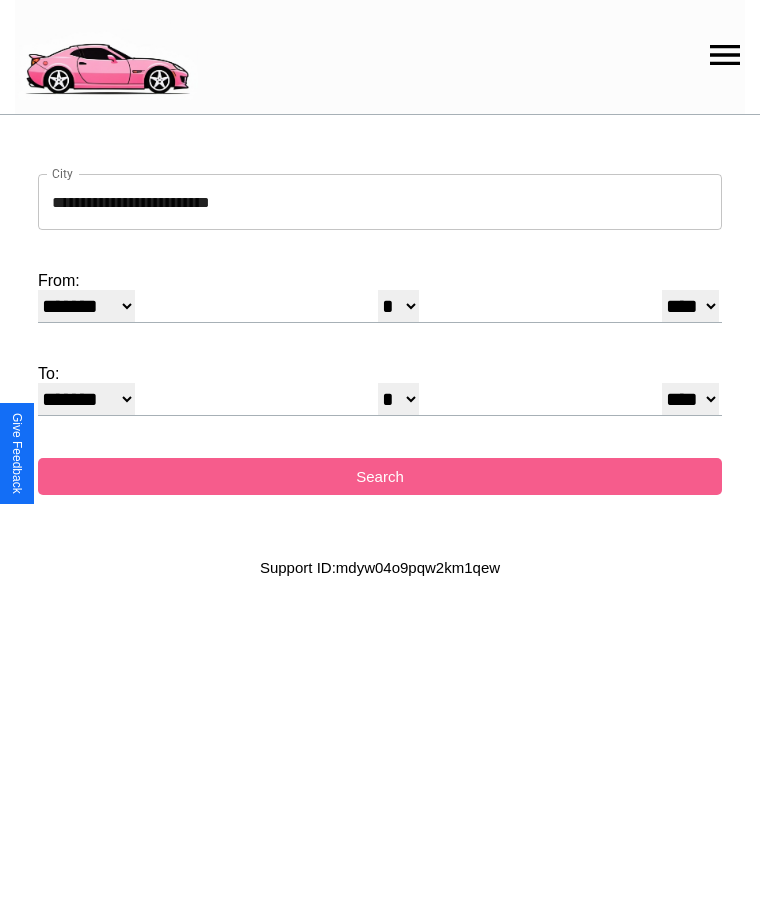click on "******* ******** ***** ***** *** **** **** ****** ********* ******* ******** ********" at bounding box center (86, 306) 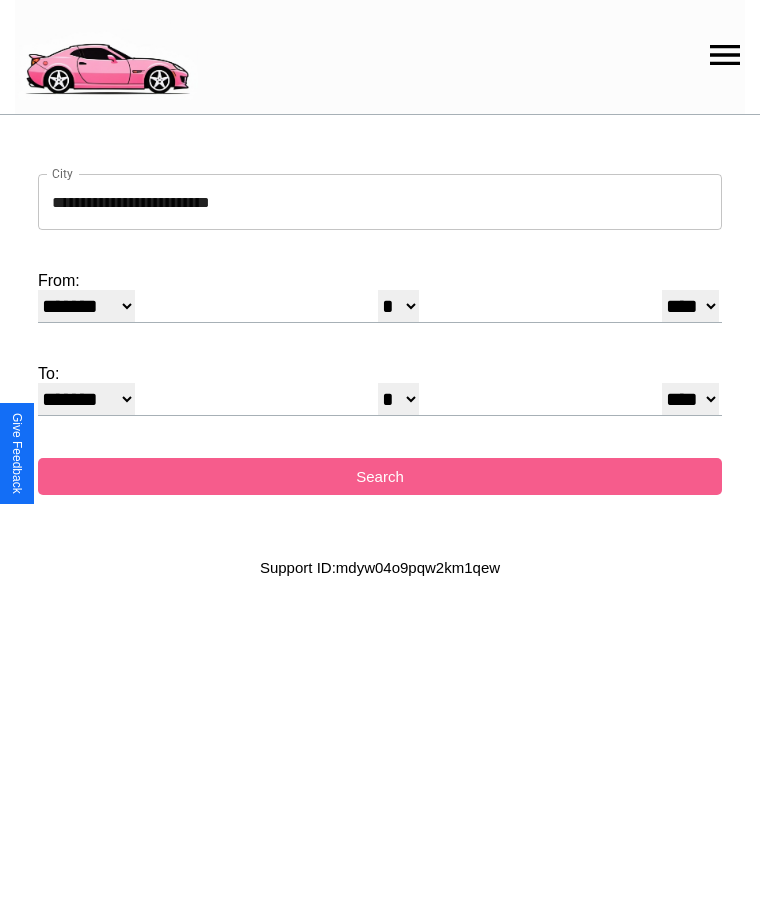select on "**" 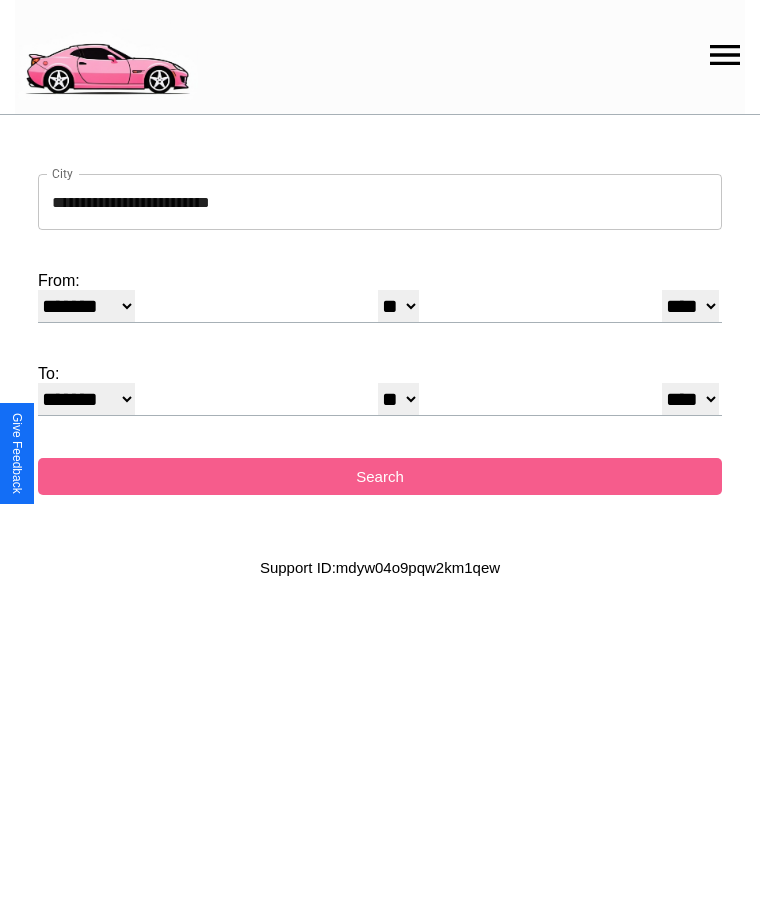 click on "* * * * * * * * * ** ** ** ** ** ** ** ** ** ** ** ** ** ** ** ** ** ** ** ** **" at bounding box center (398, 399) 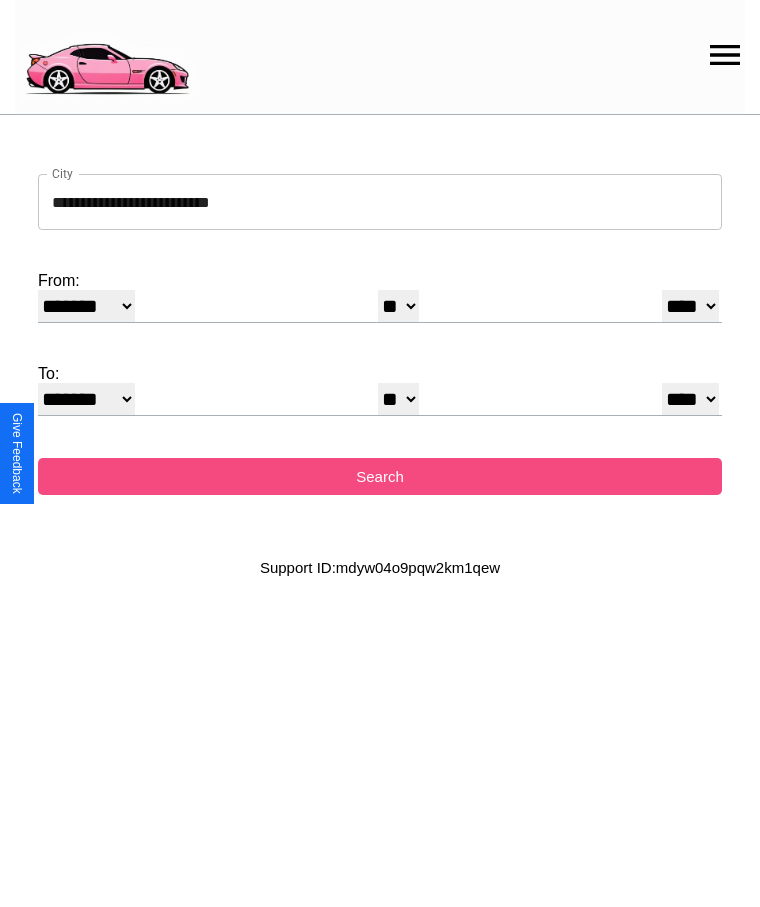 click on "Search" at bounding box center [380, 476] 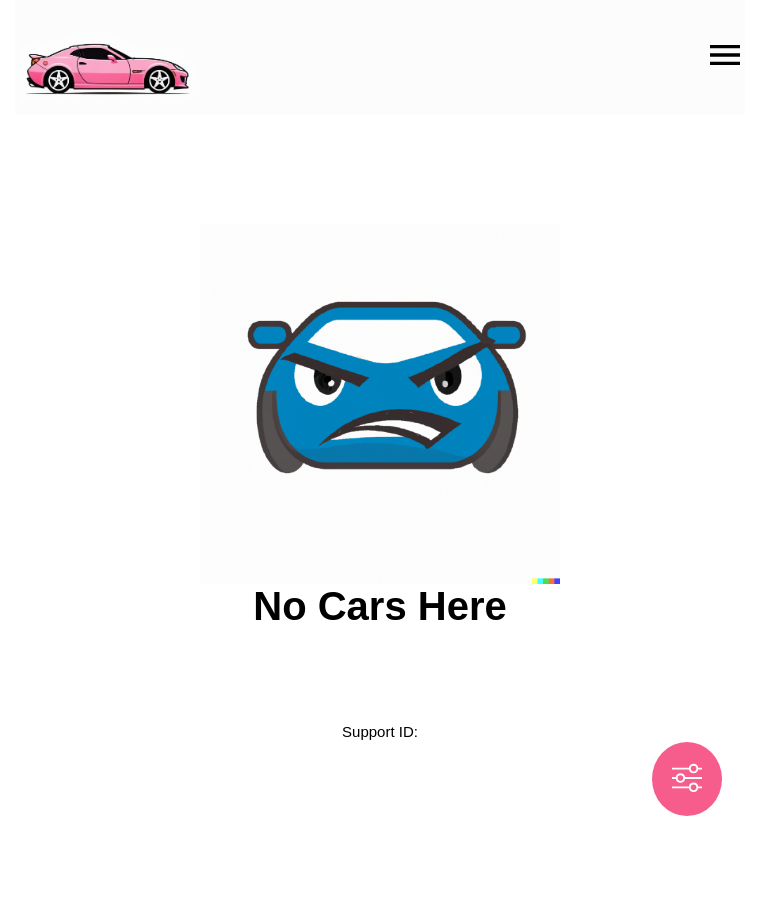 scroll, scrollTop: 0, scrollLeft: 0, axis: both 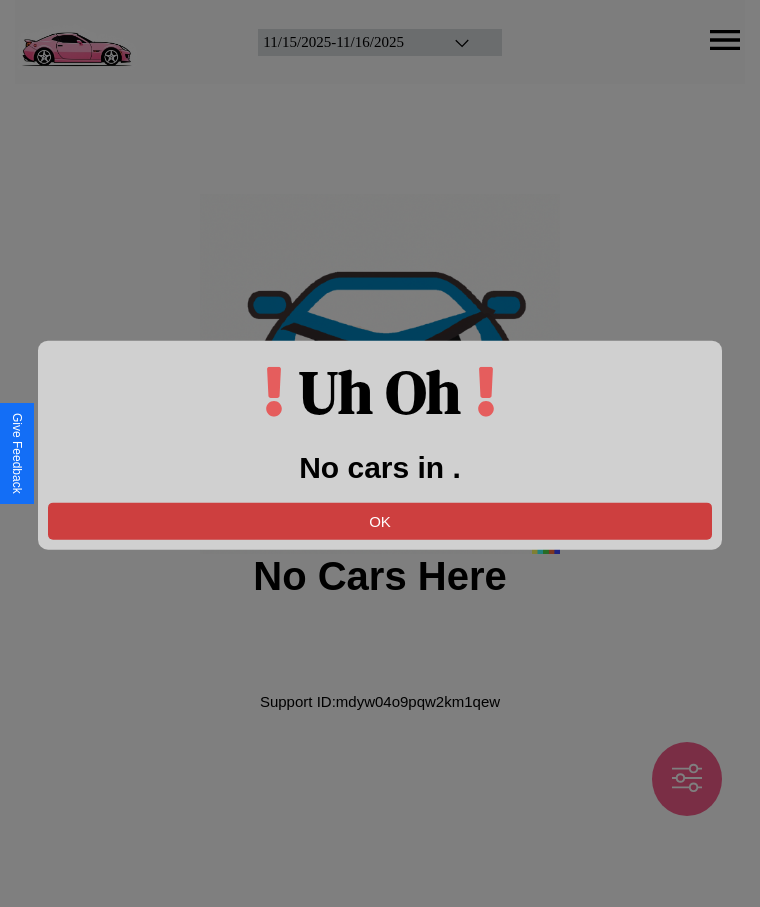 click on "OK" at bounding box center [380, 520] 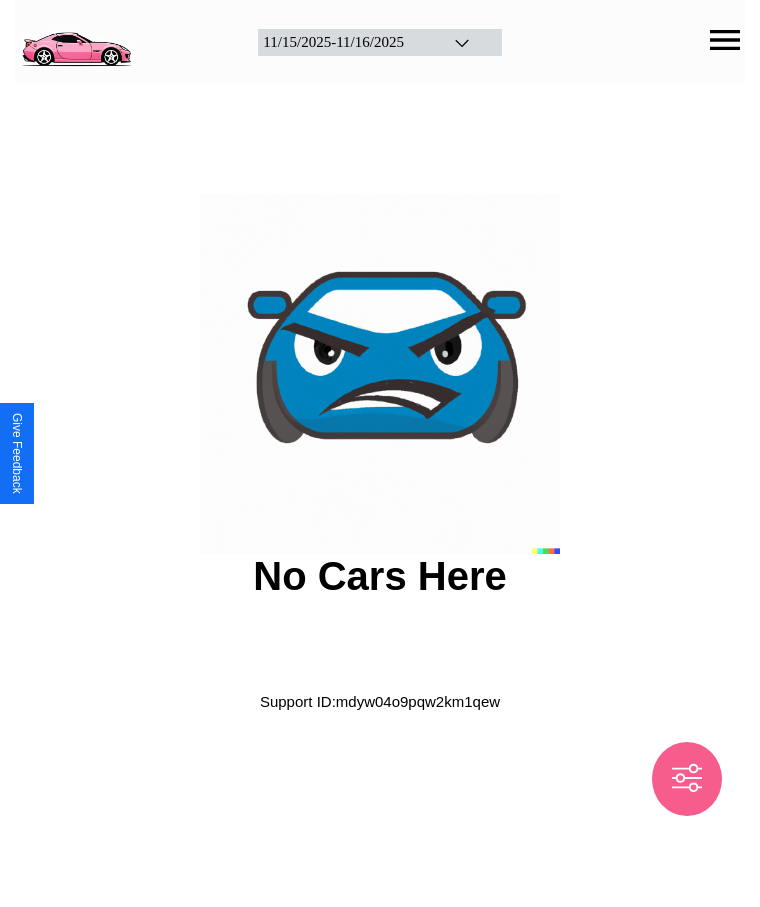 click at bounding box center [76, 40] 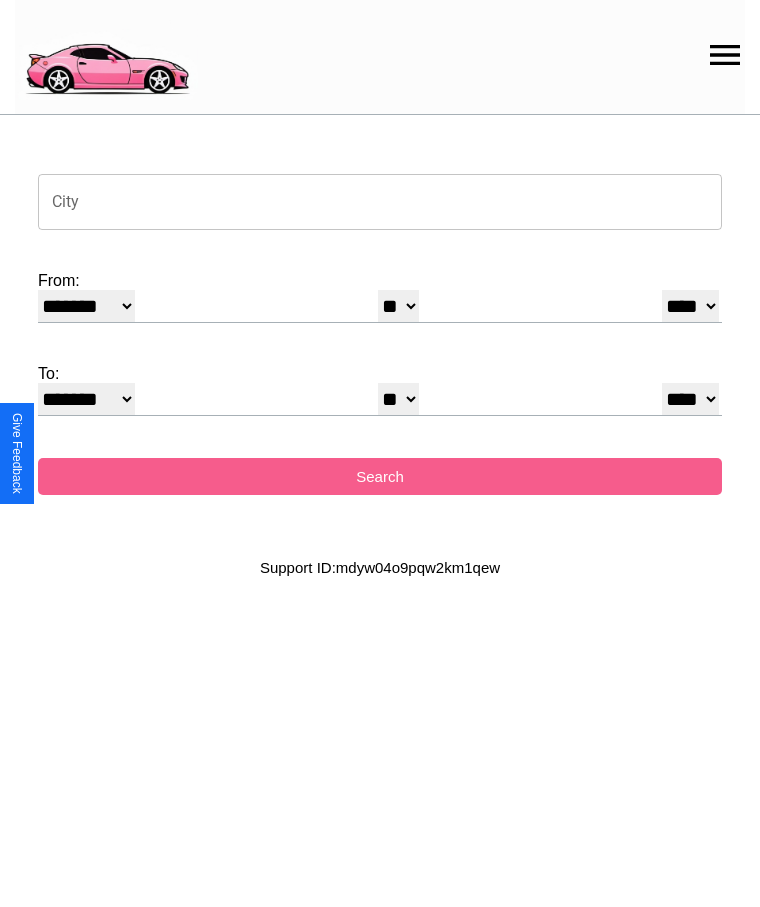 click 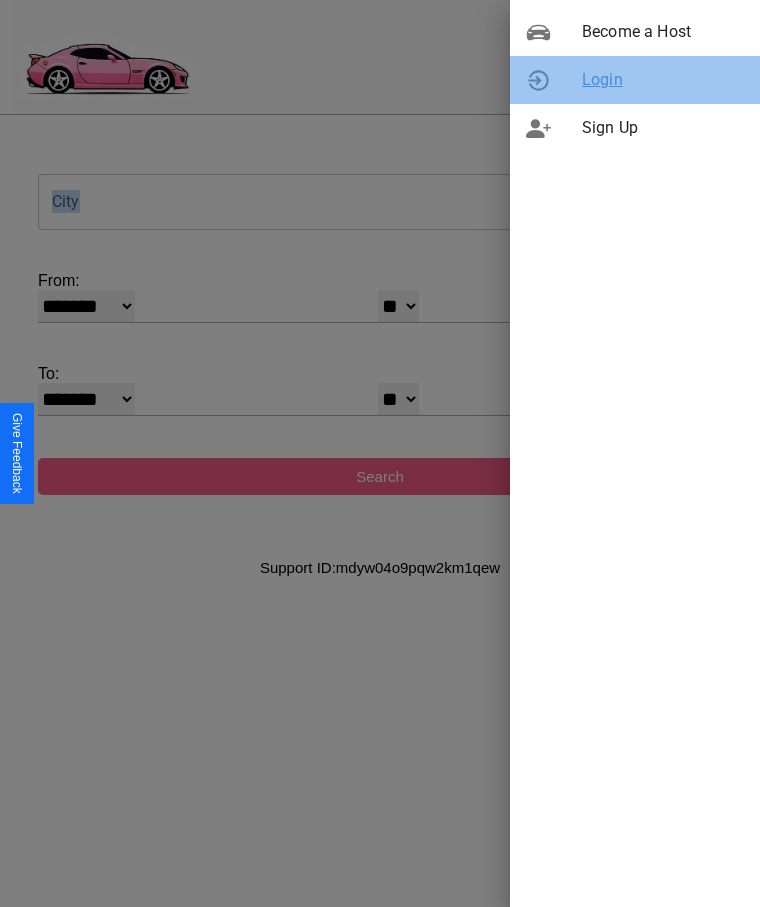 click on "Login" at bounding box center (663, 80) 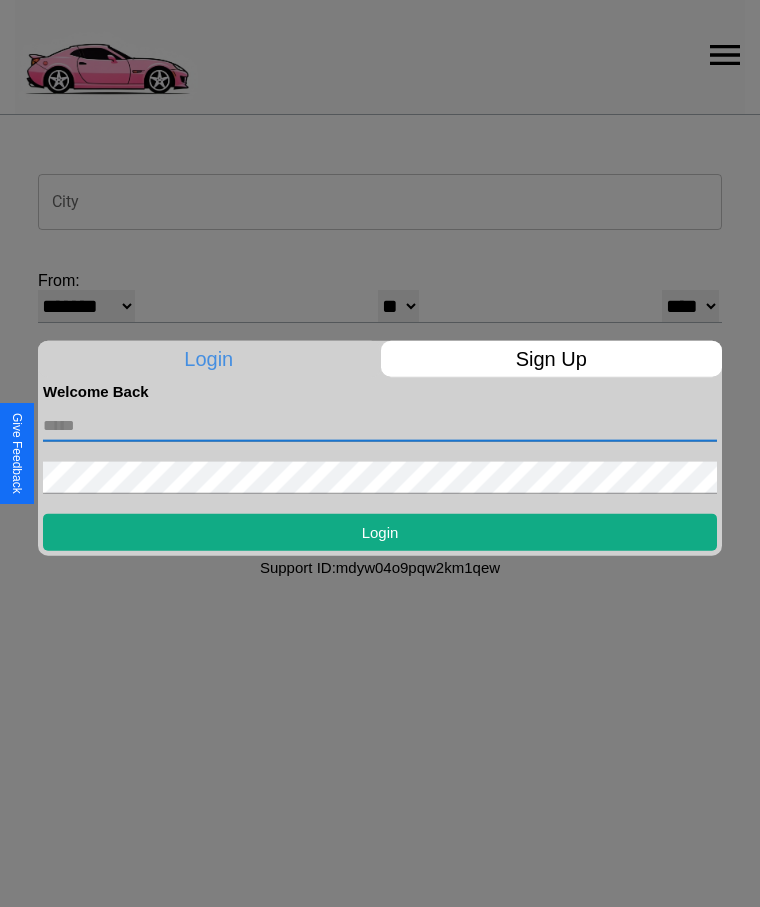 click at bounding box center (380, 425) 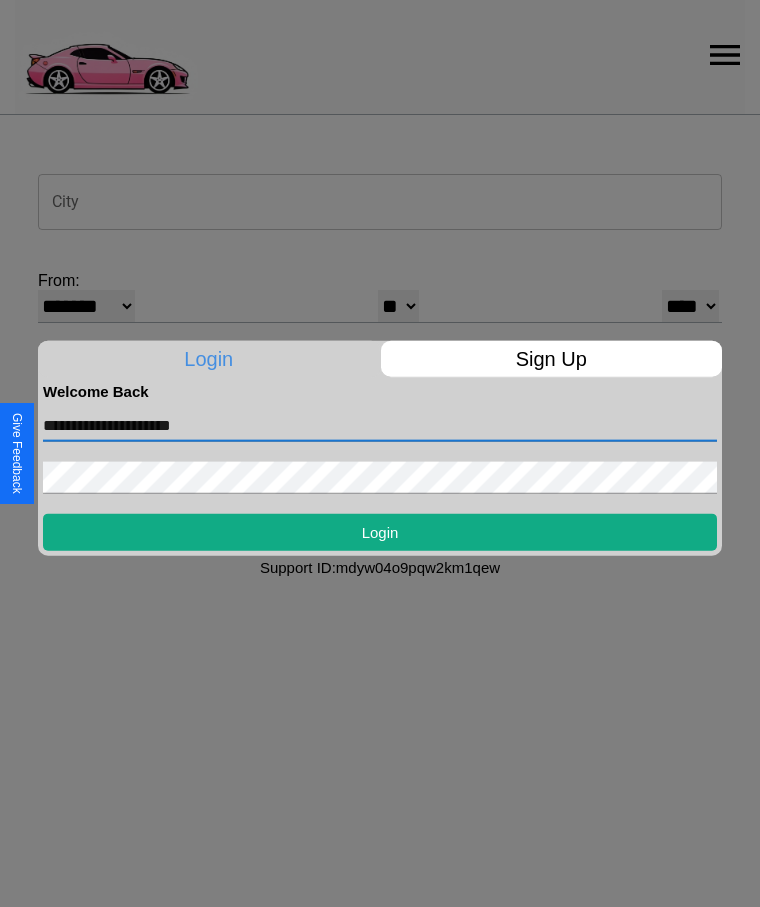 type on "**********" 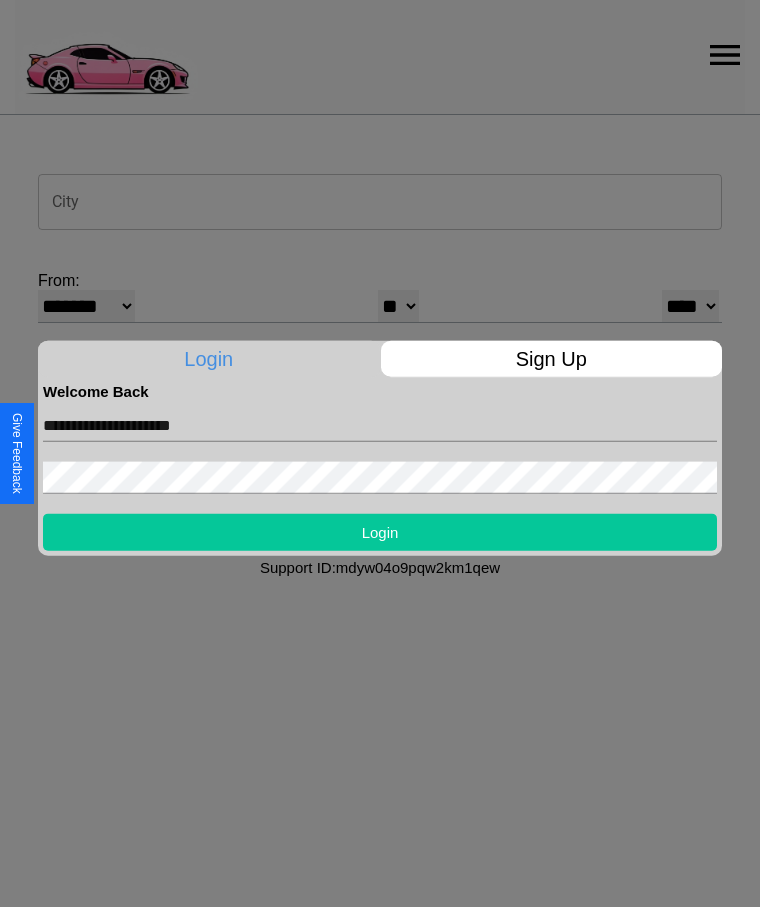 click on "Login" at bounding box center [380, 531] 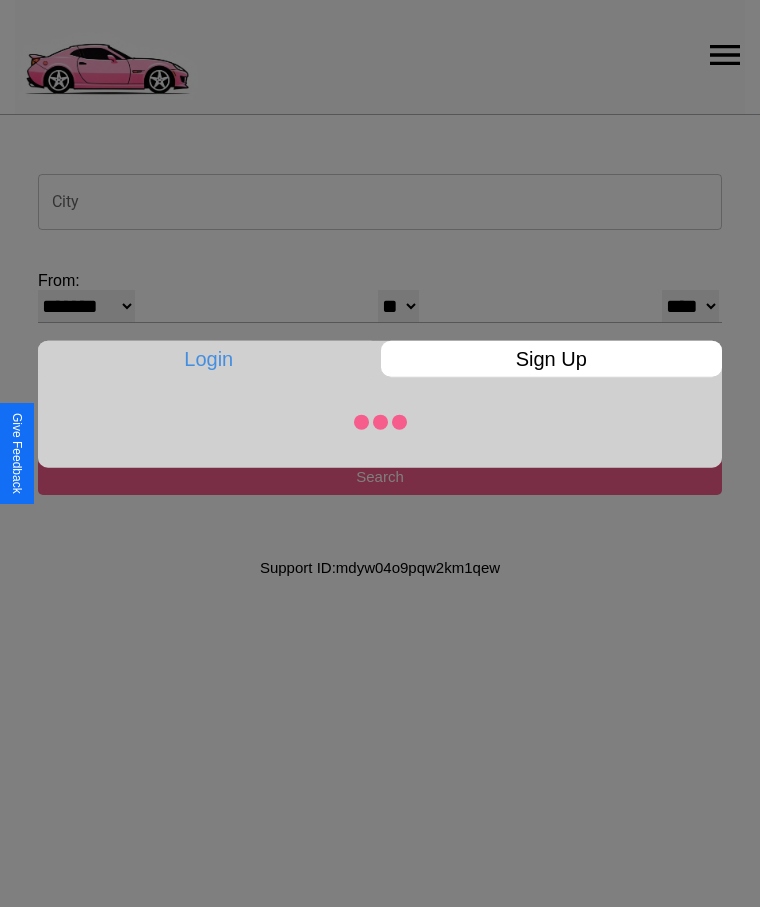 click at bounding box center [380, 453] 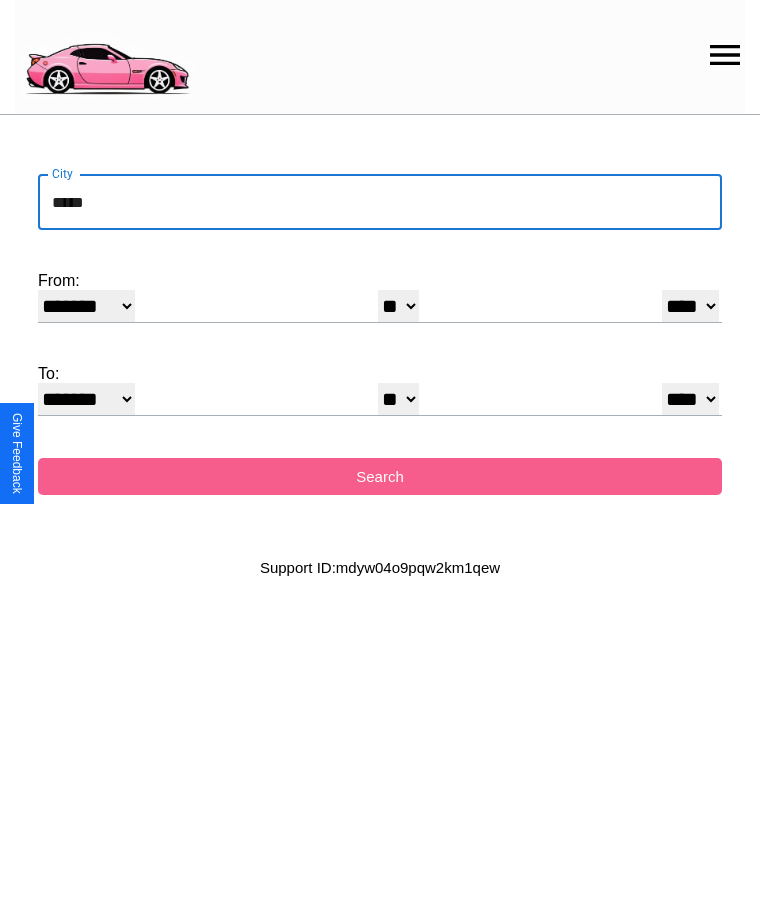 type on "*****" 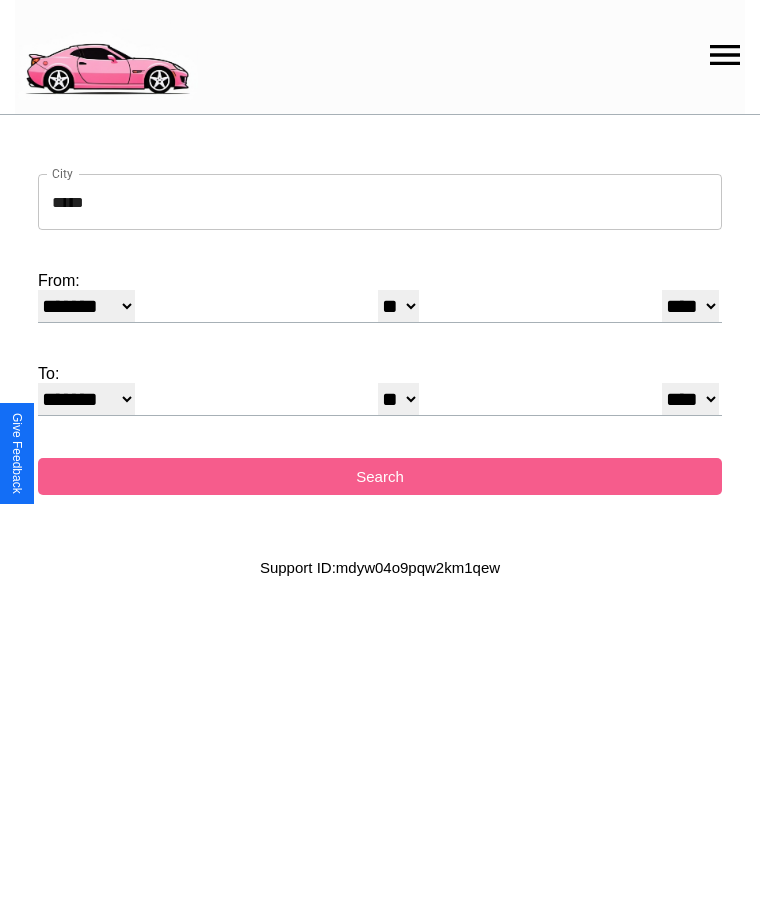 click on "******* ******** ***** ***** *** **** **** ****** ********* ******* ******** ********" at bounding box center [86, 306] 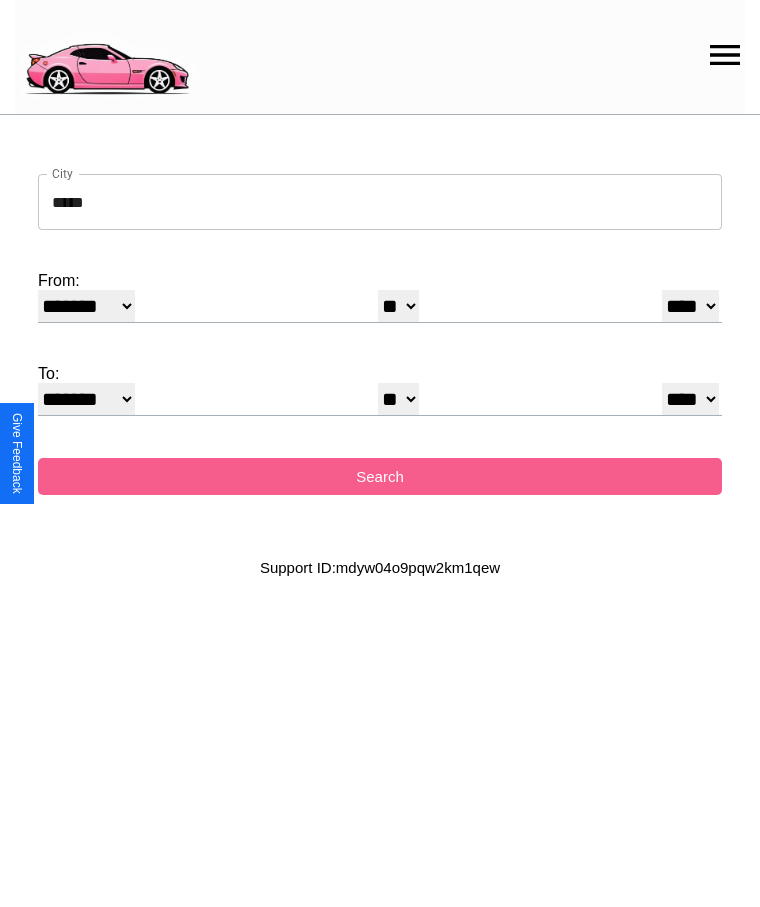 select on "**" 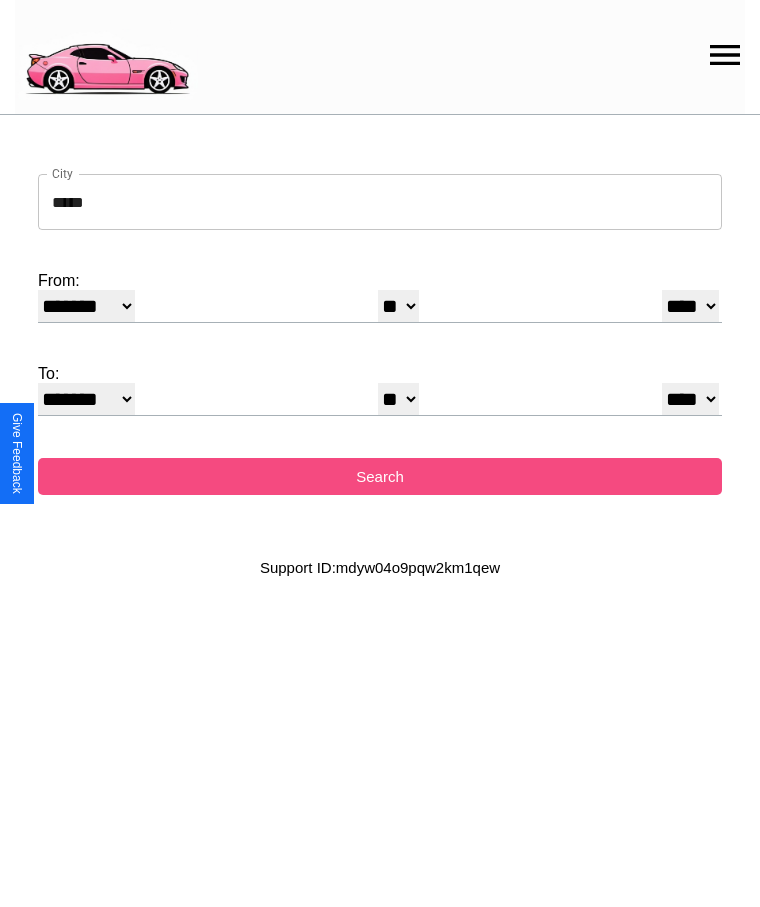 click on "Search" at bounding box center [380, 476] 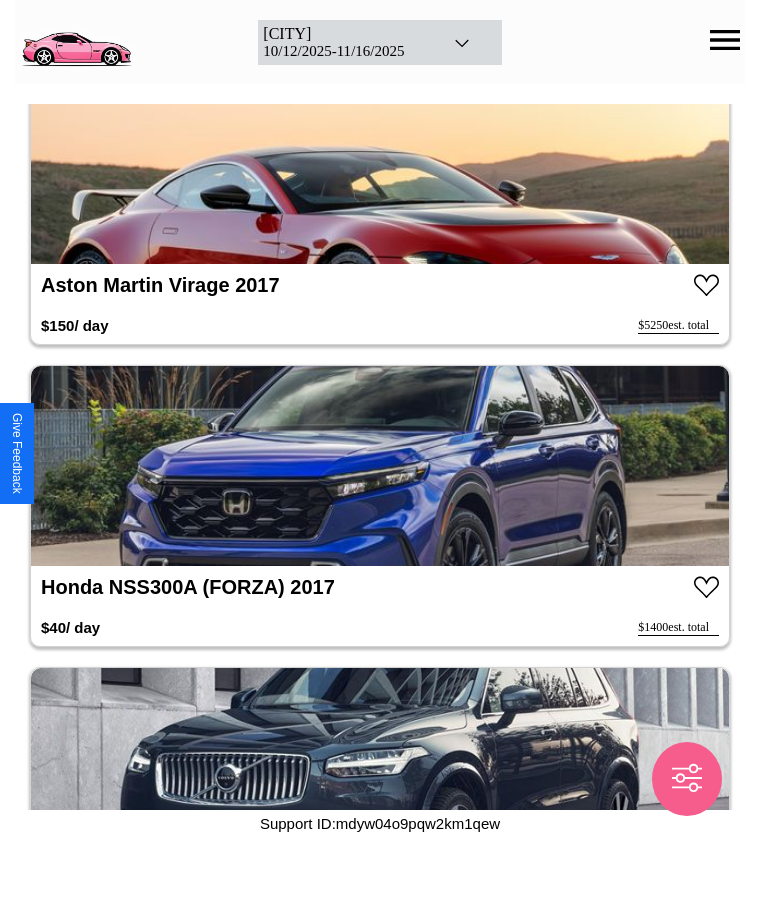 scroll, scrollTop: 26998, scrollLeft: 0, axis: vertical 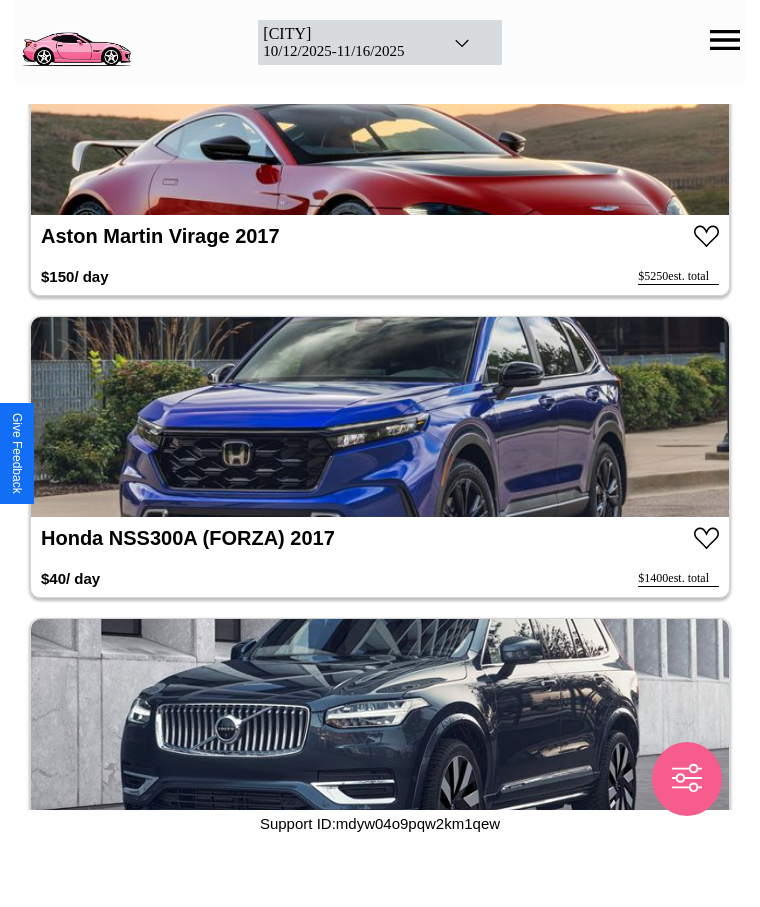click at bounding box center (380, 417) 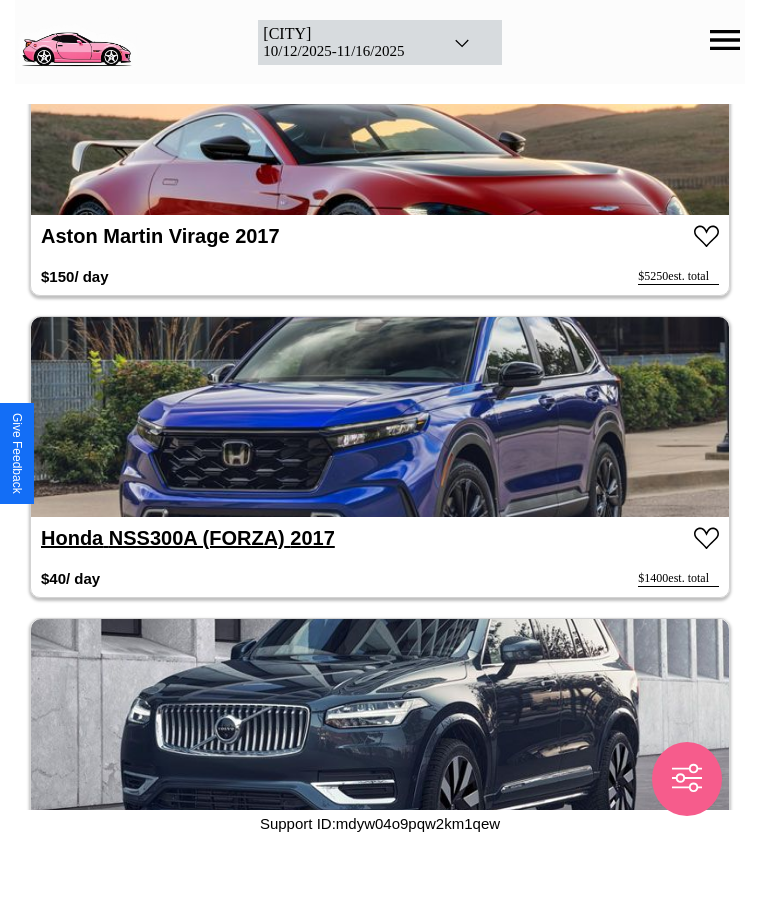 click on "Honda   NSS300A (FORZA)   2017" at bounding box center (188, 538) 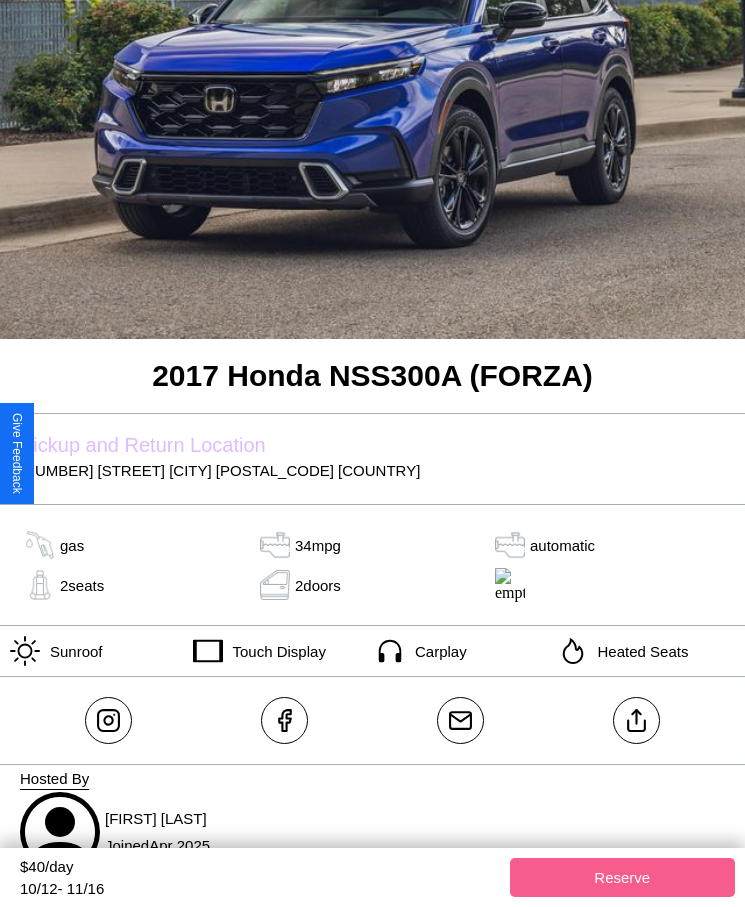 scroll, scrollTop: 344, scrollLeft: 0, axis: vertical 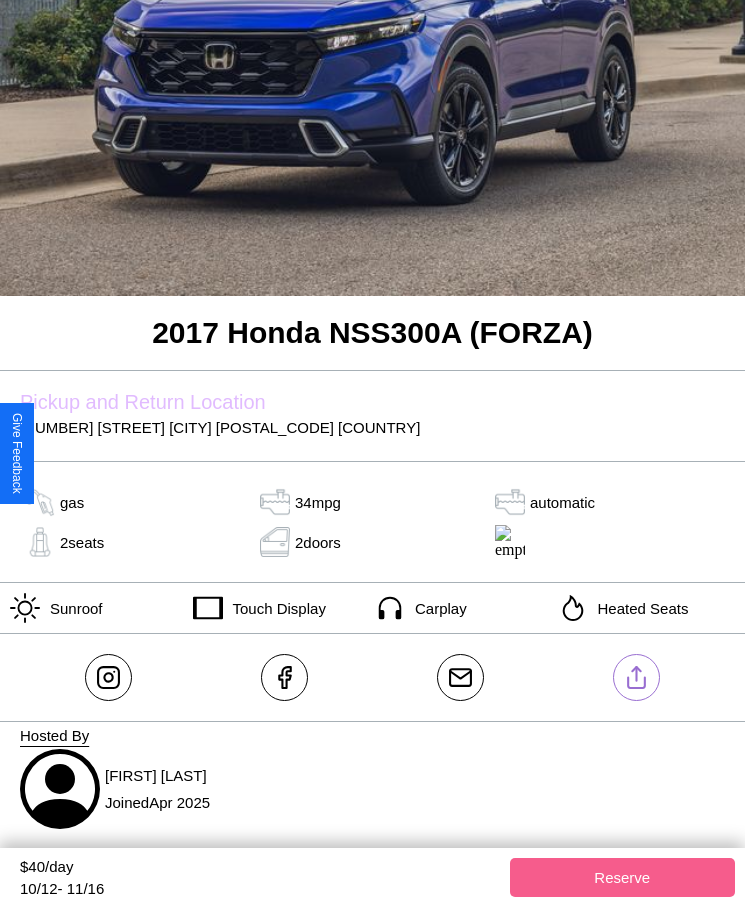 click 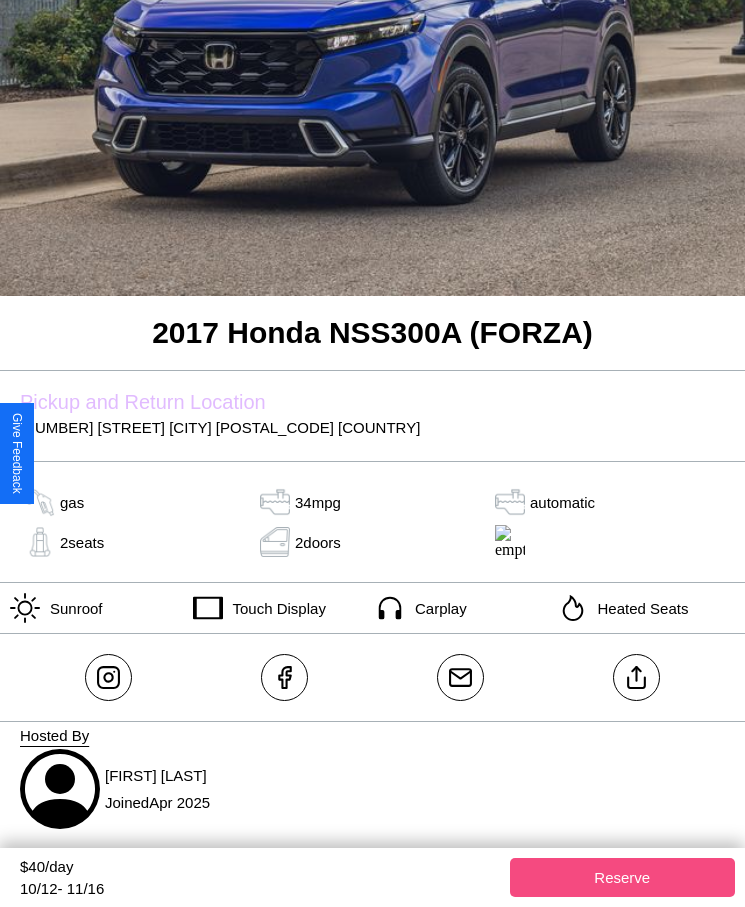 click on "Reserve" at bounding box center (623, 877) 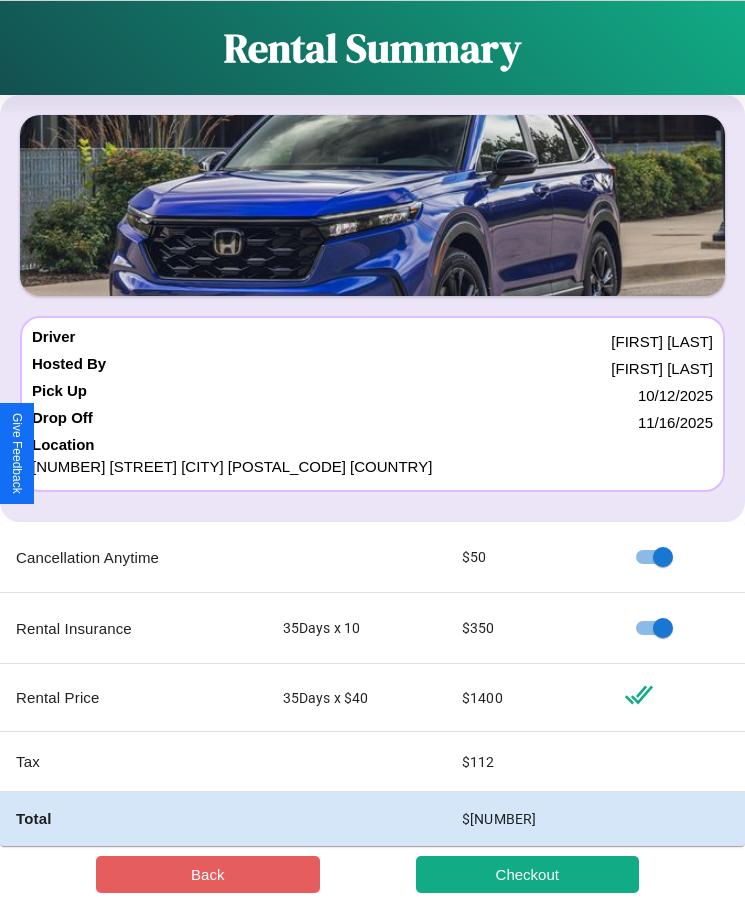scroll, scrollTop: 23, scrollLeft: 0, axis: vertical 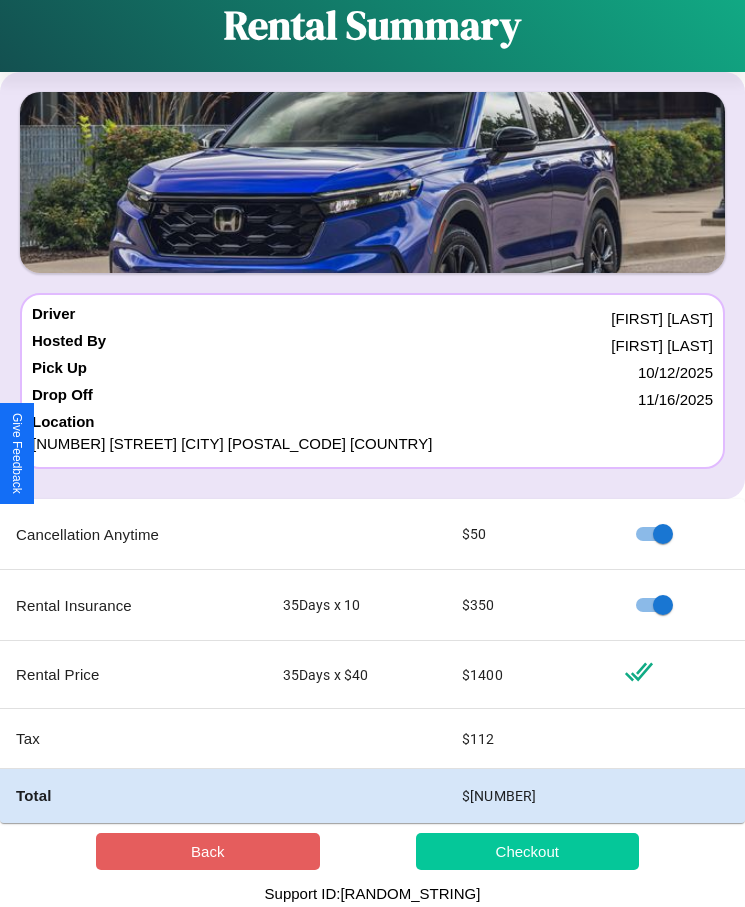 click on "Checkout" at bounding box center [528, 851] 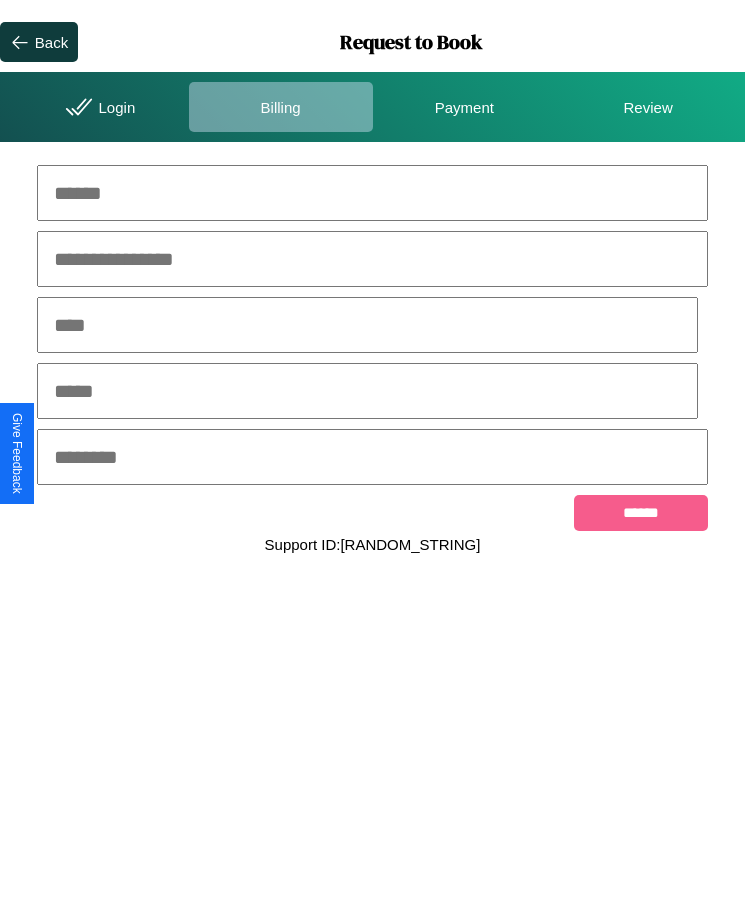 scroll, scrollTop: 0, scrollLeft: 0, axis: both 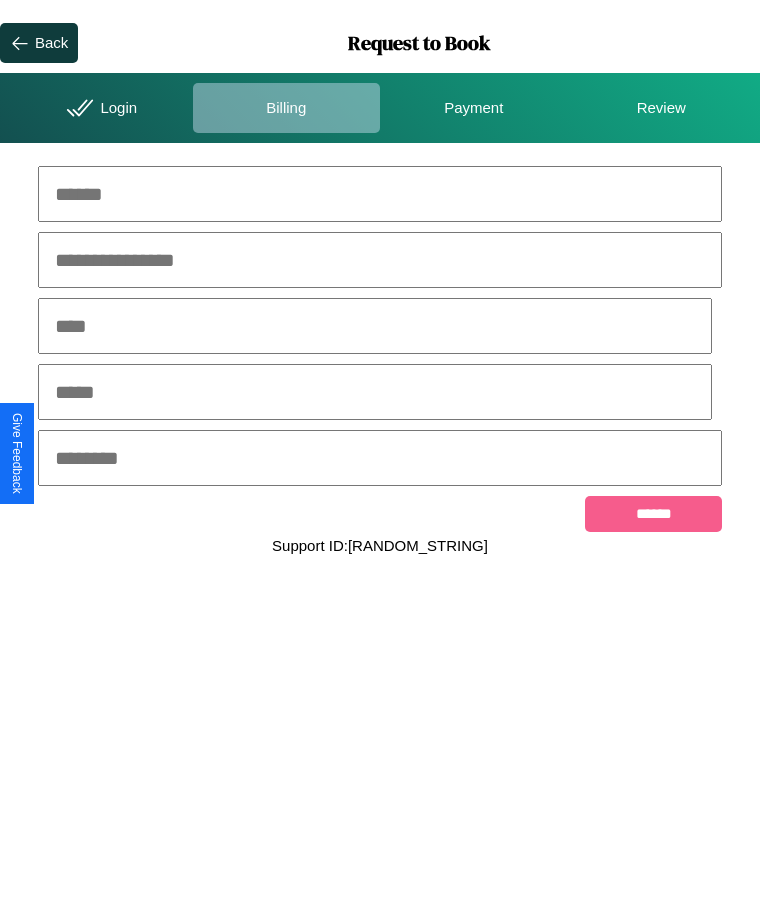 click at bounding box center (380, 194) 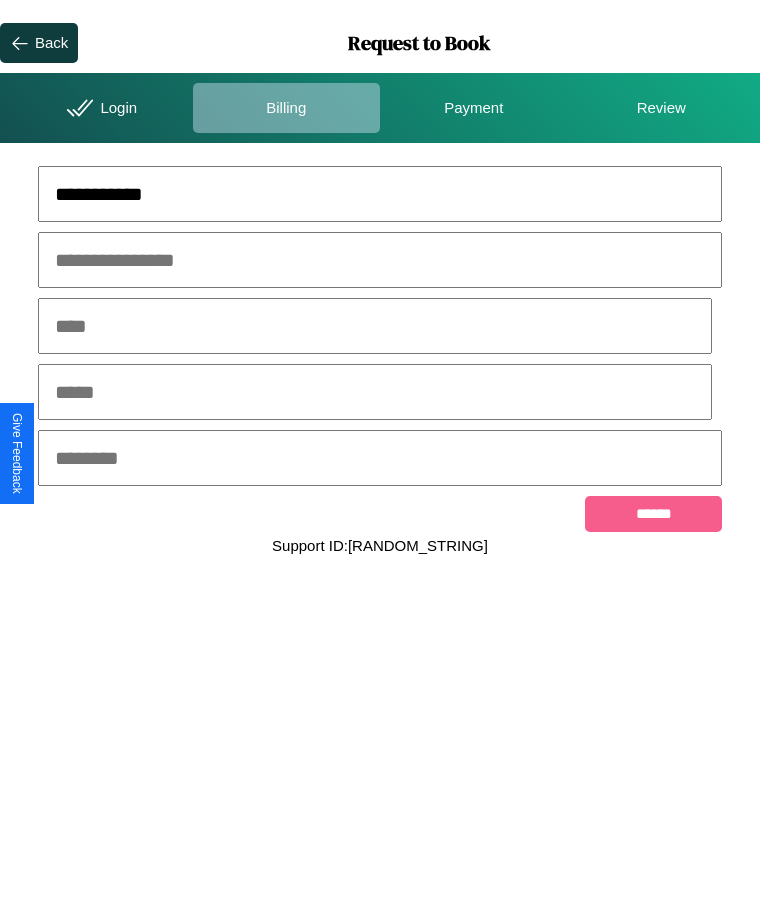 type on "**********" 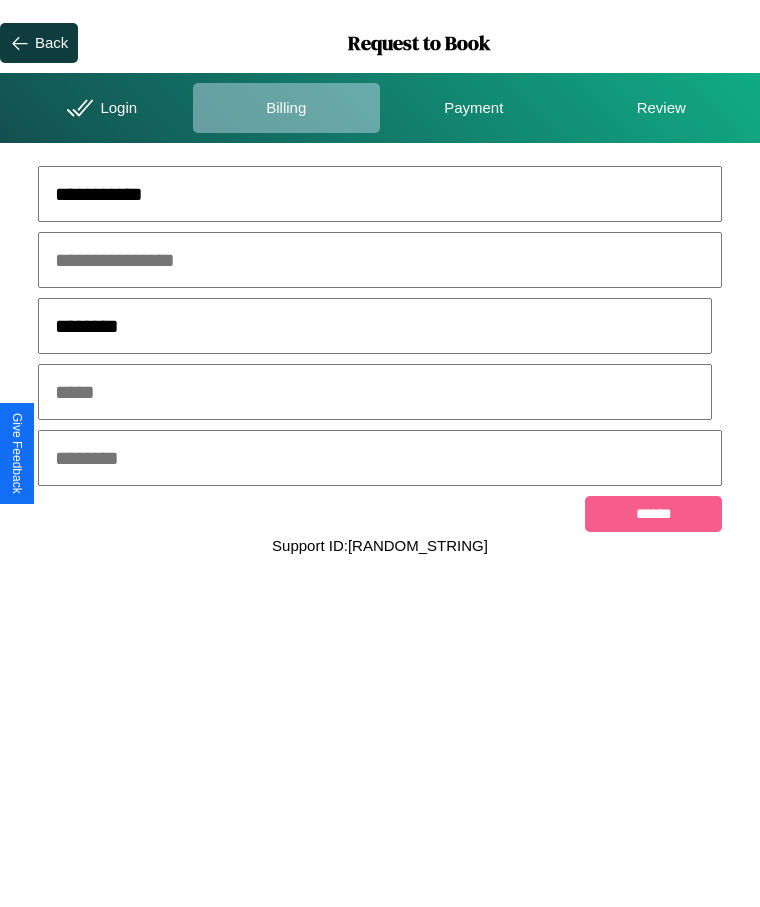 type on "********" 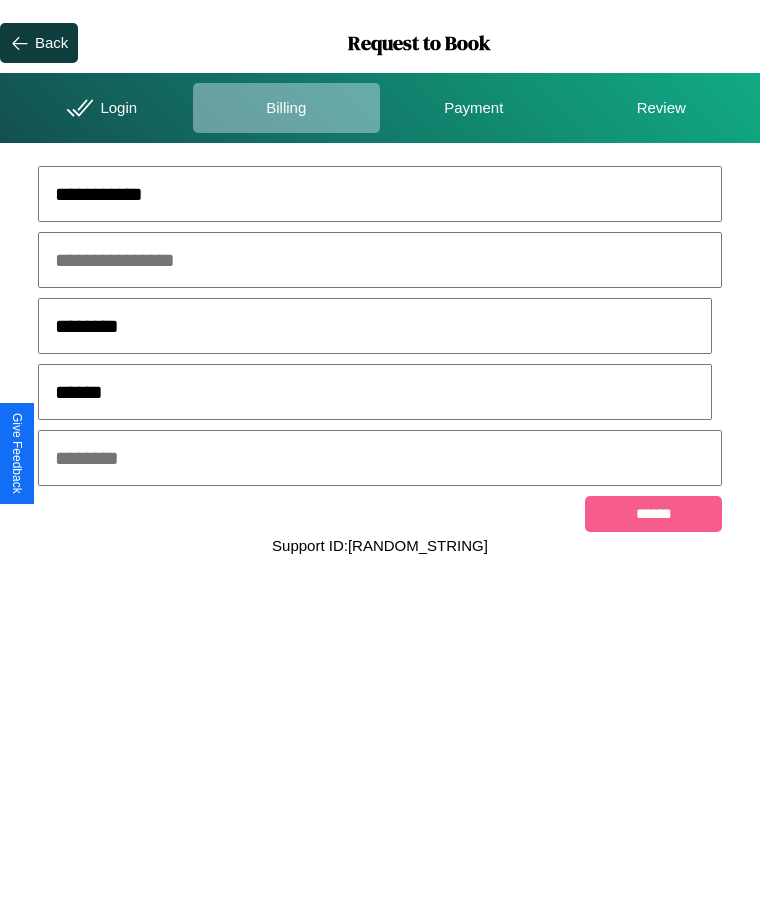 type on "******" 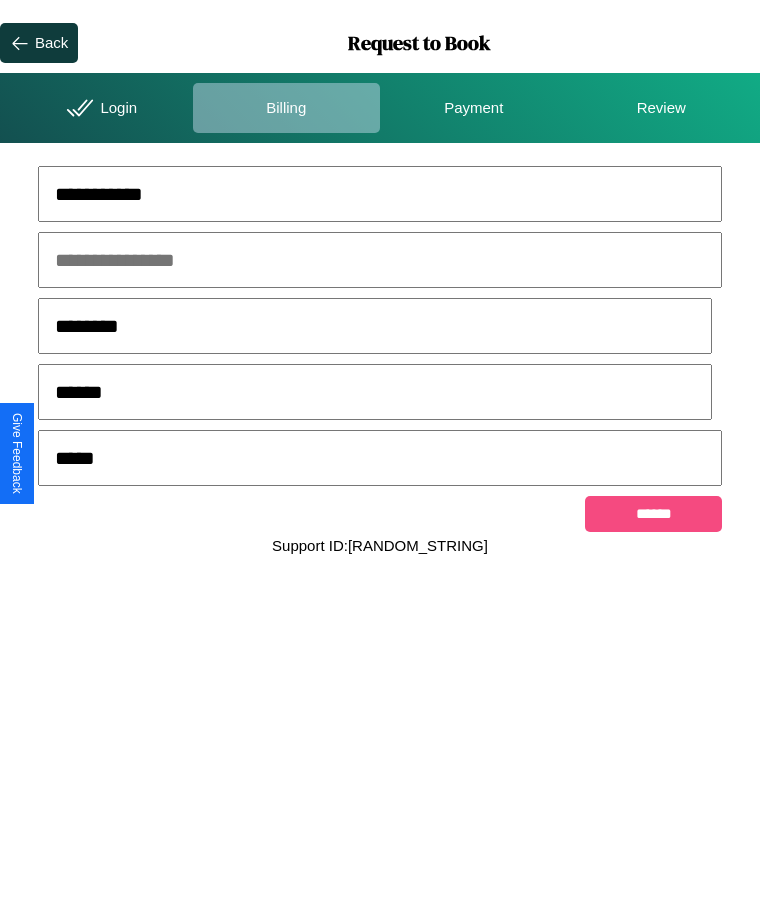 type on "*****" 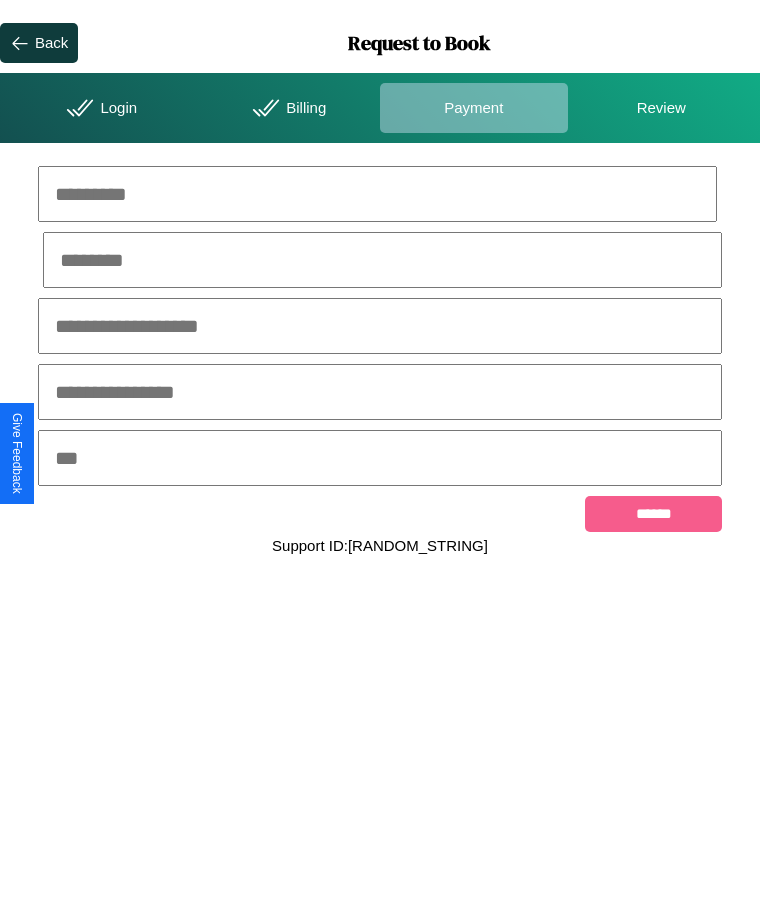 click at bounding box center (377, 194) 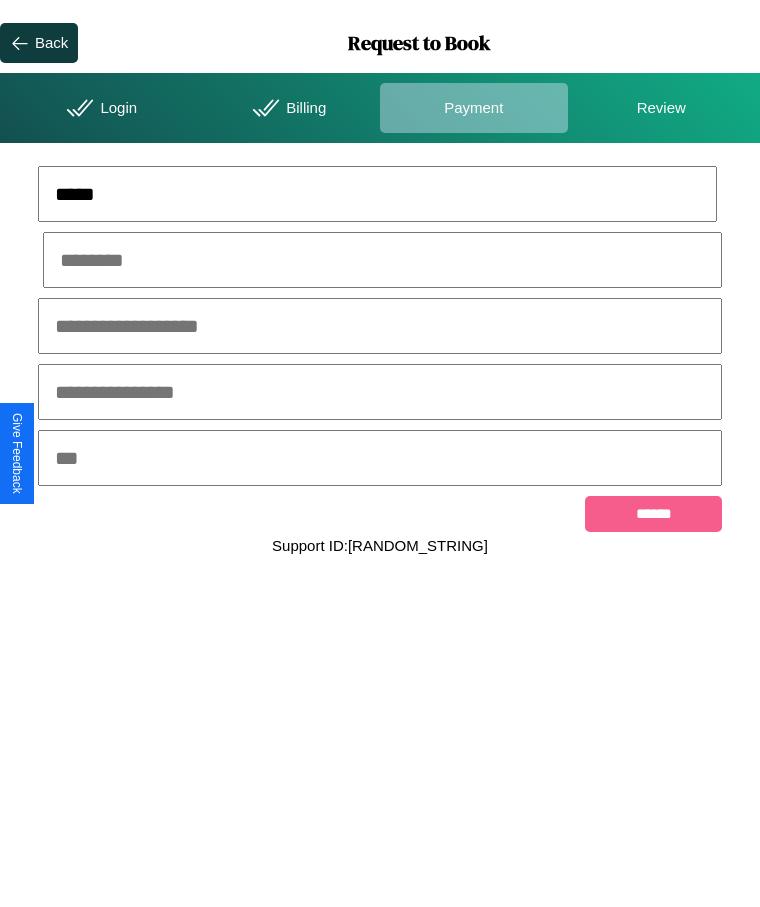 type on "*****" 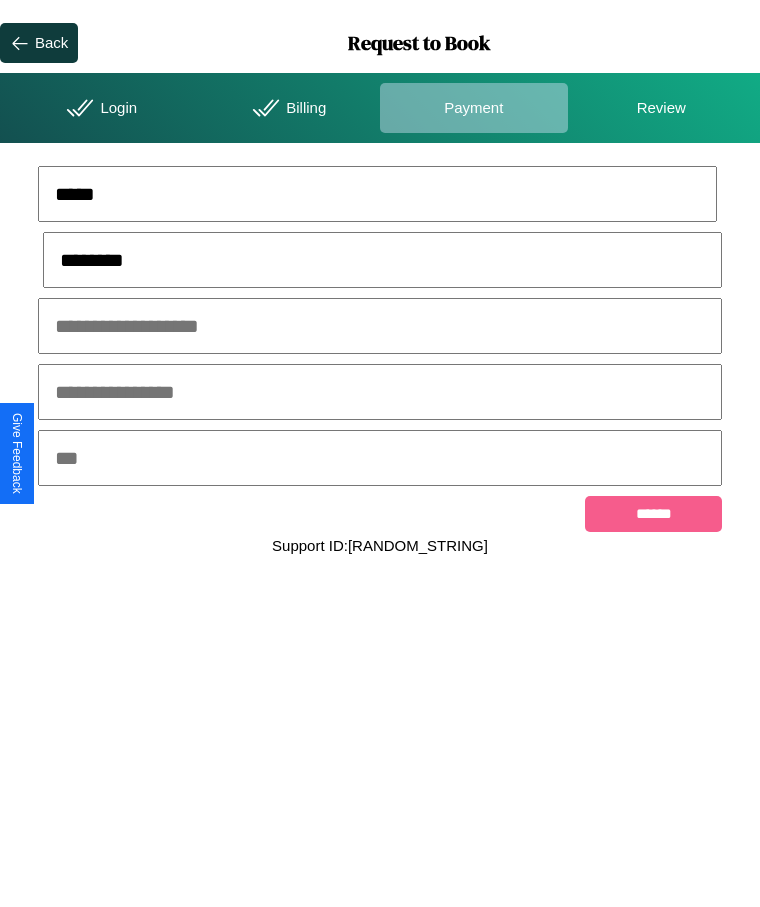type on "********" 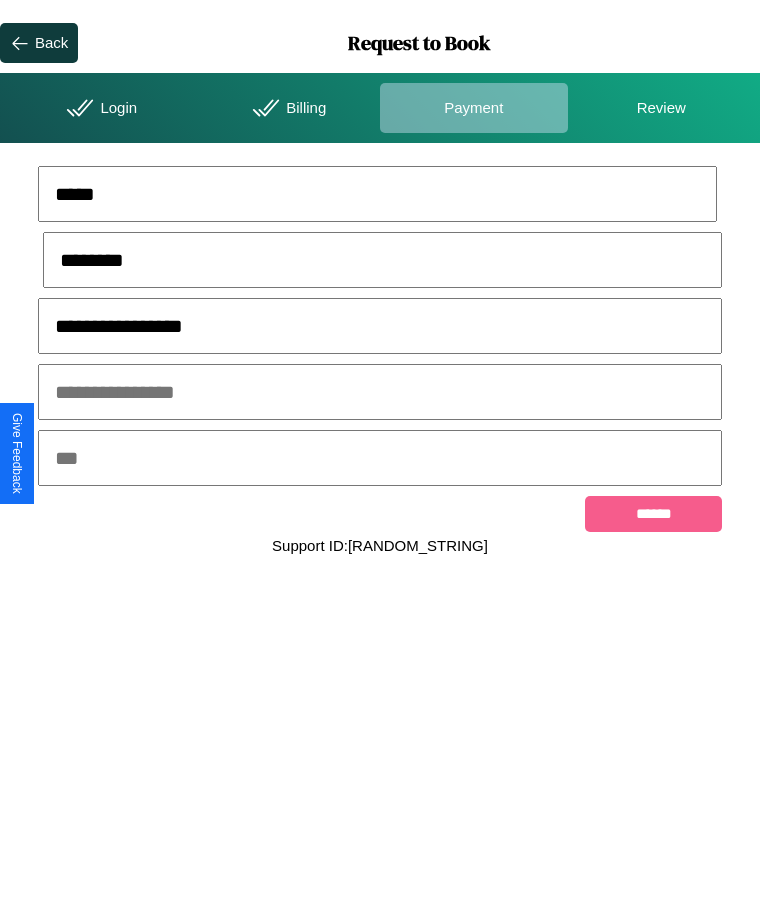 type on "**********" 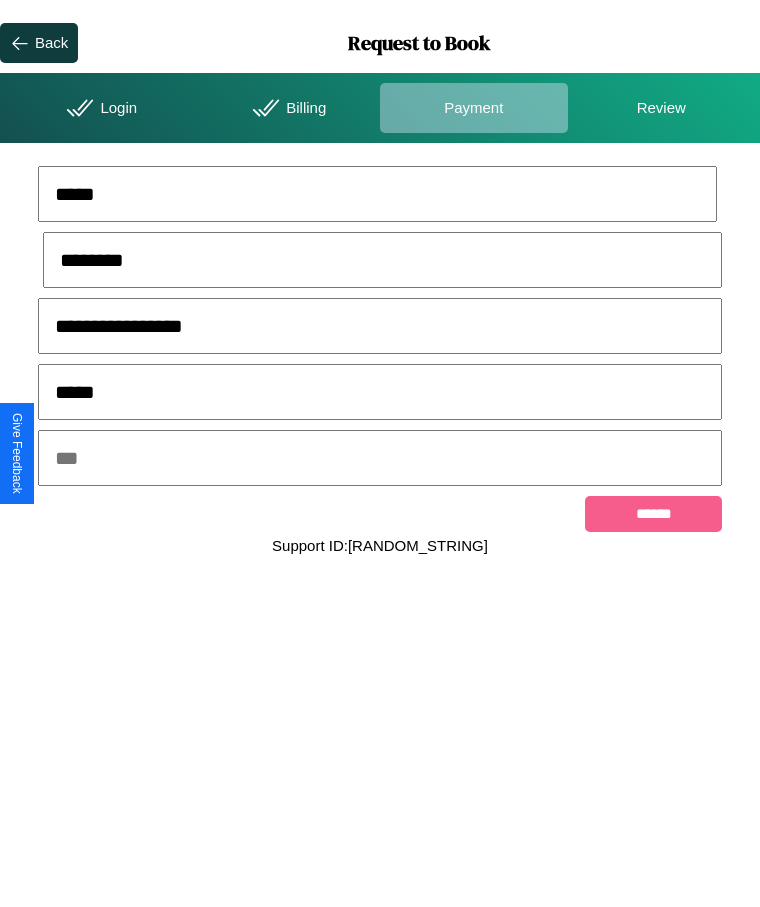 type on "*****" 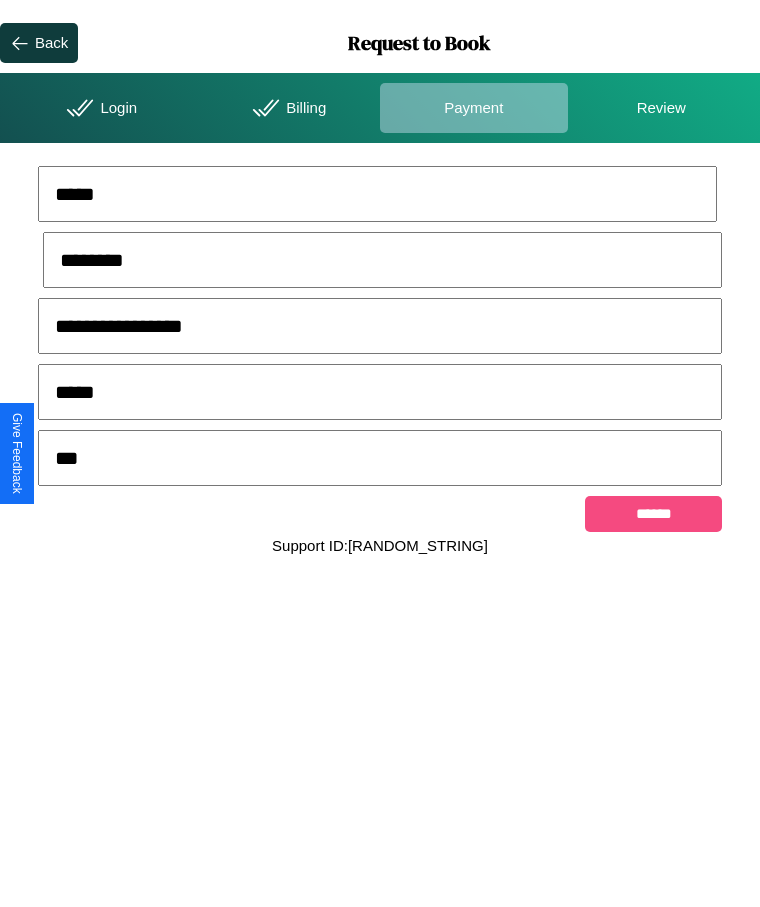 type on "***" 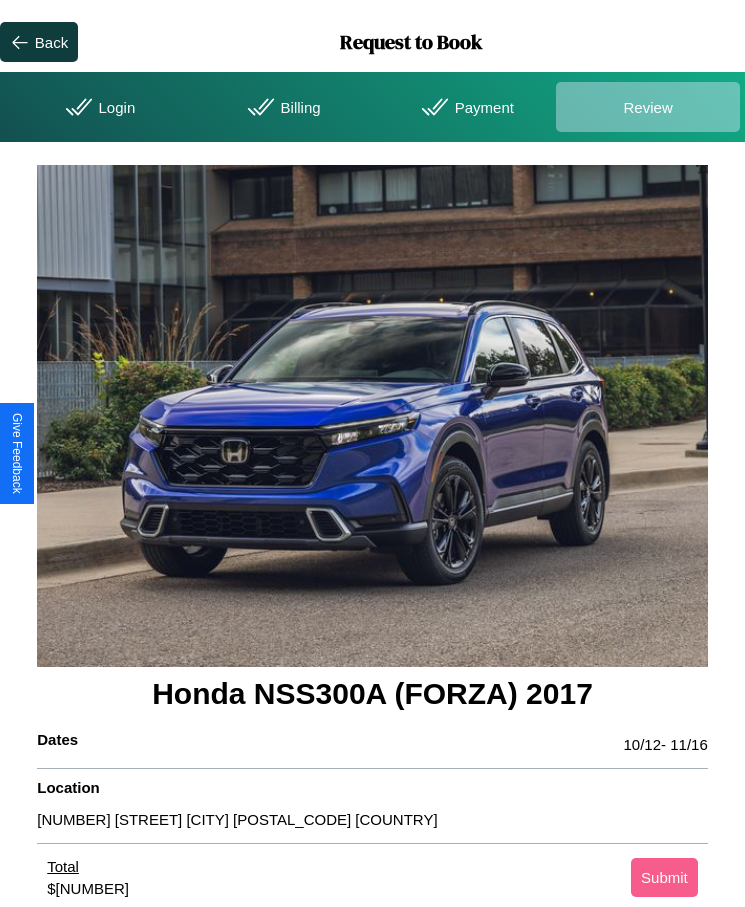 scroll, scrollTop: 2, scrollLeft: 0, axis: vertical 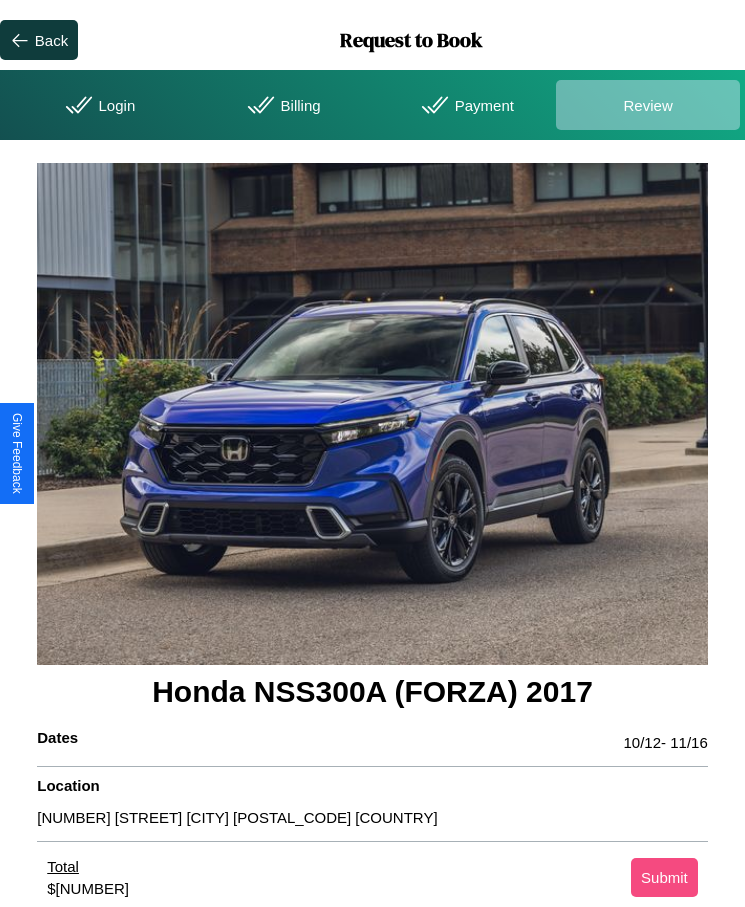 click on "Submit" at bounding box center (664, 877) 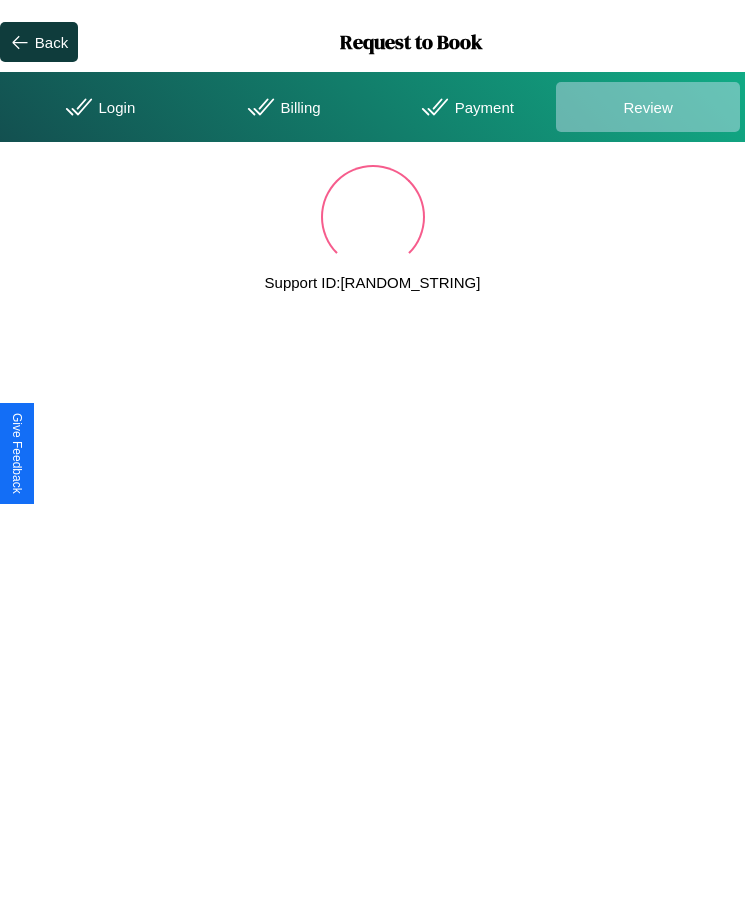 scroll, scrollTop: 0, scrollLeft: 0, axis: both 